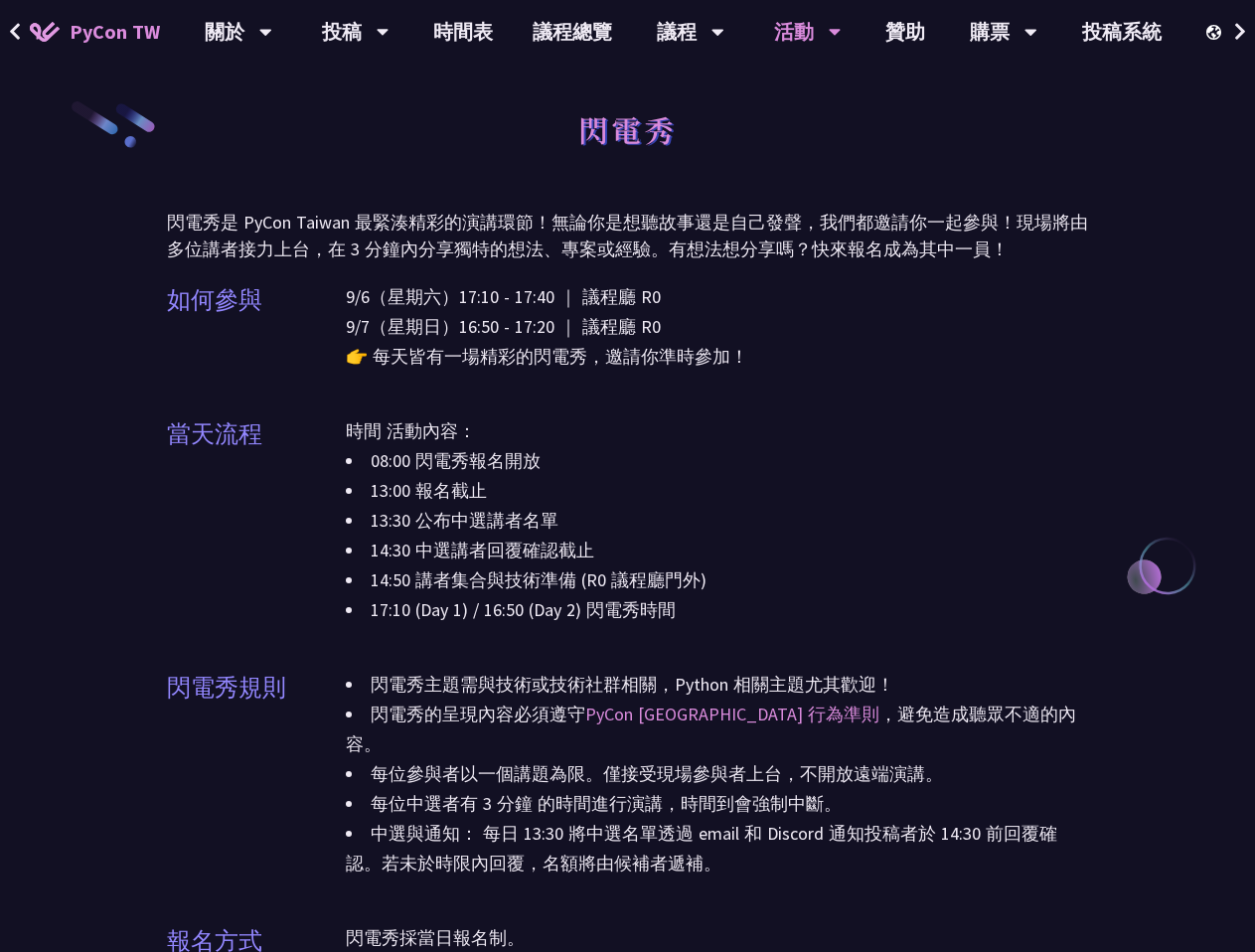 scroll, scrollTop: 0, scrollLeft: 0, axis: both 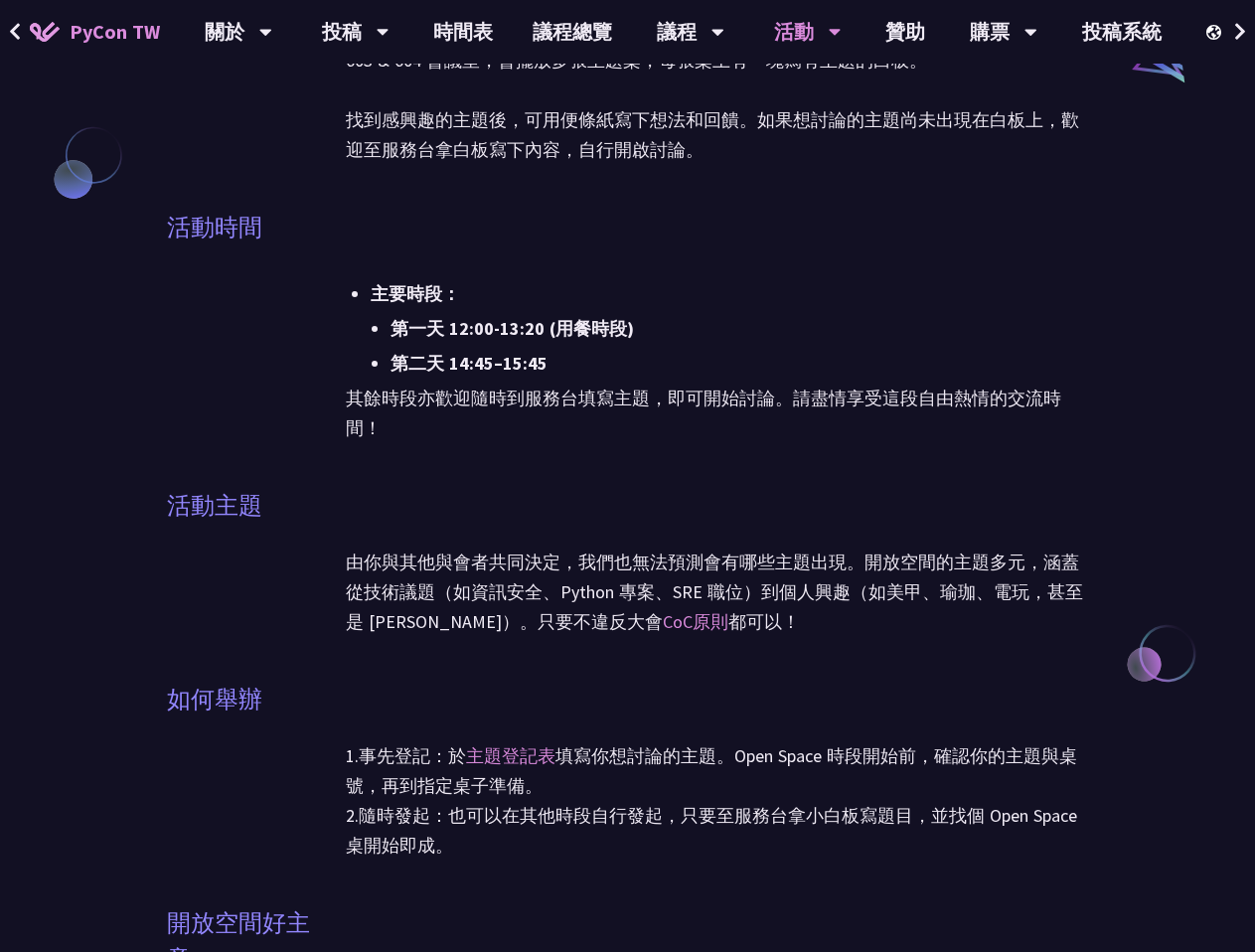 click on "主要時段：
第一天 12:00-13:20 (用餐時段)
第二天 14:45–15:45
其餘時段亦歡迎隨時到服務台填寫主題，即可開始討論。請盡情享受這段自由熱情的交流時間！" at bounding box center (717, 339) 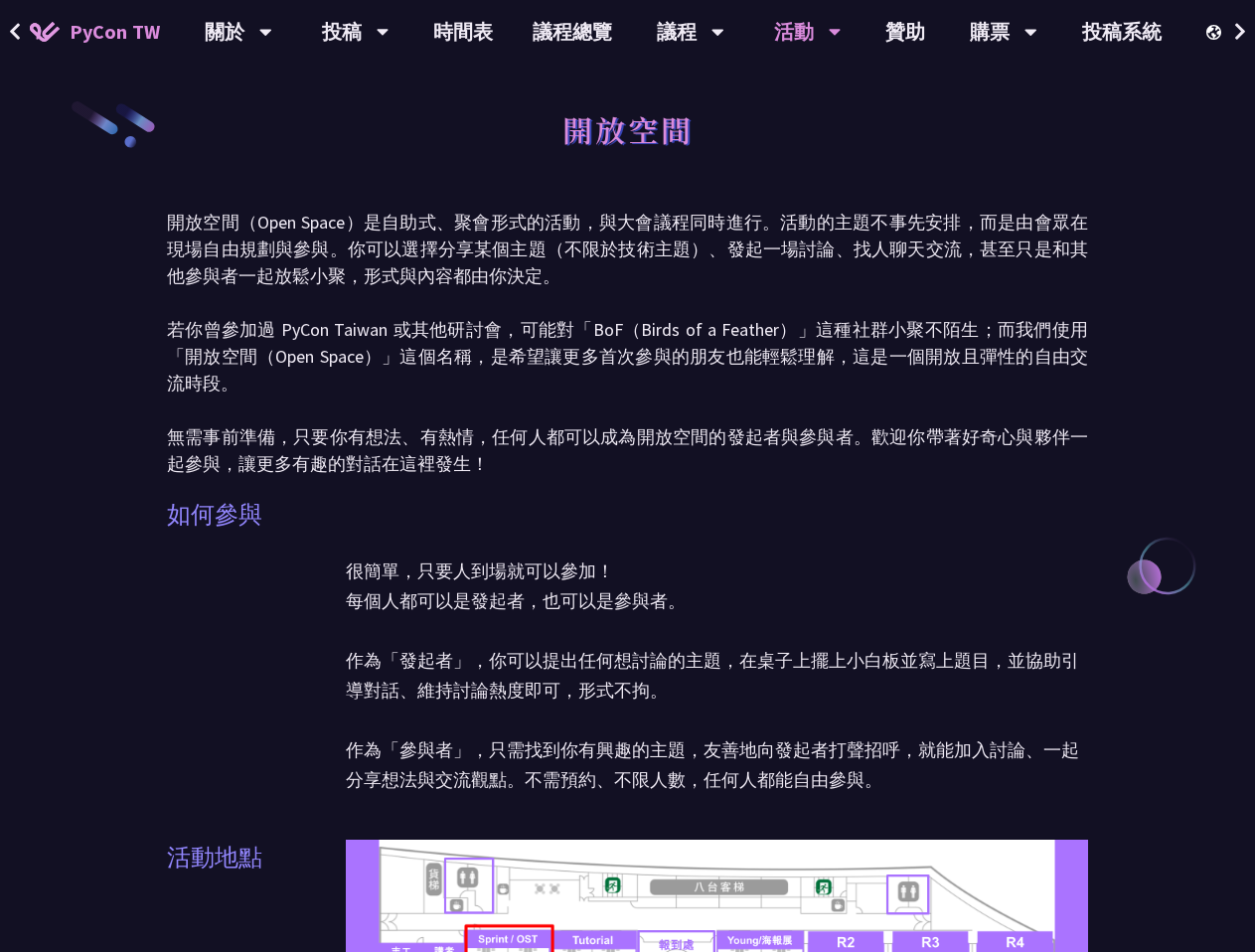 scroll, scrollTop: 0, scrollLeft: 0, axis: both 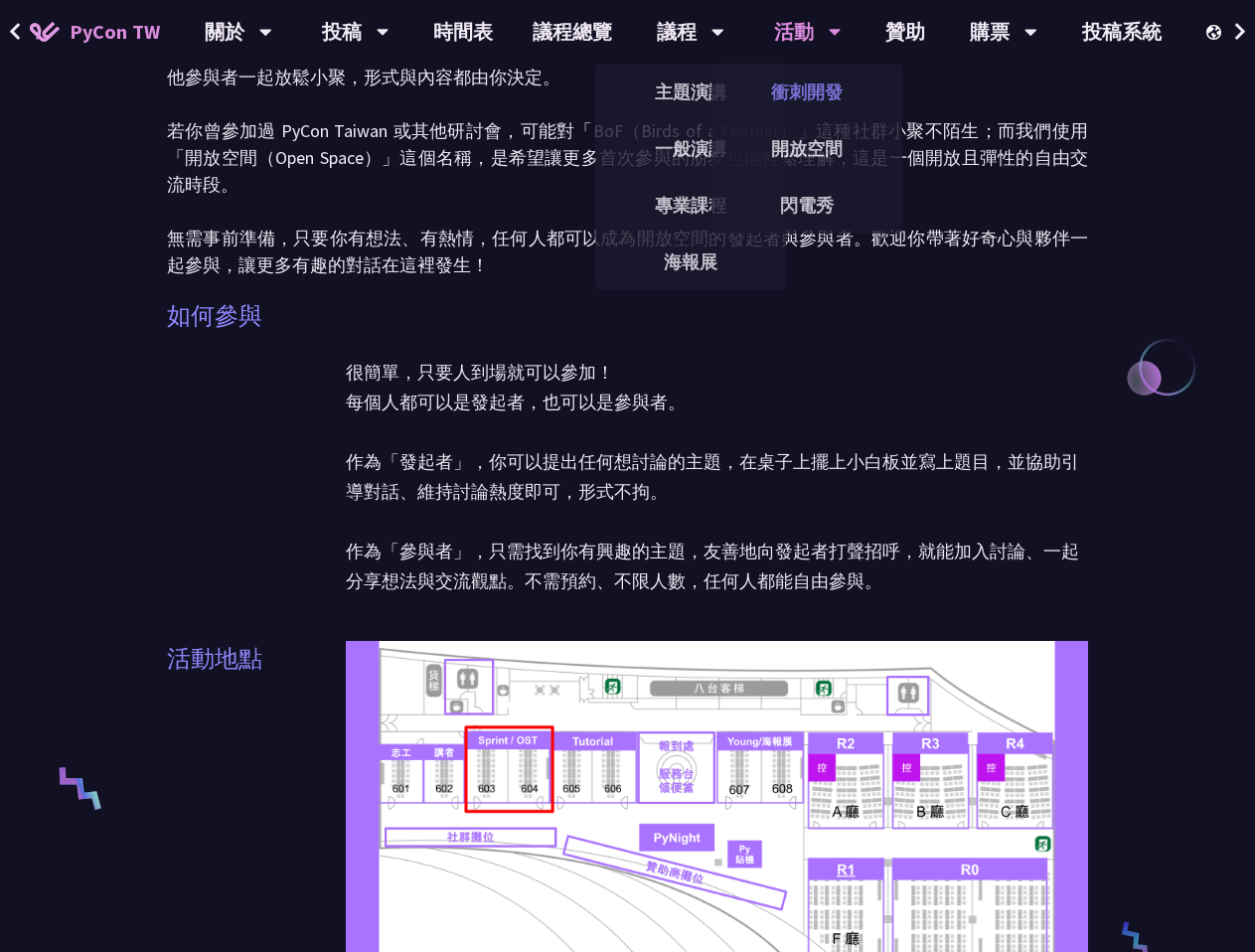 click on "衝刺開發" at bounding box center (807, 91) 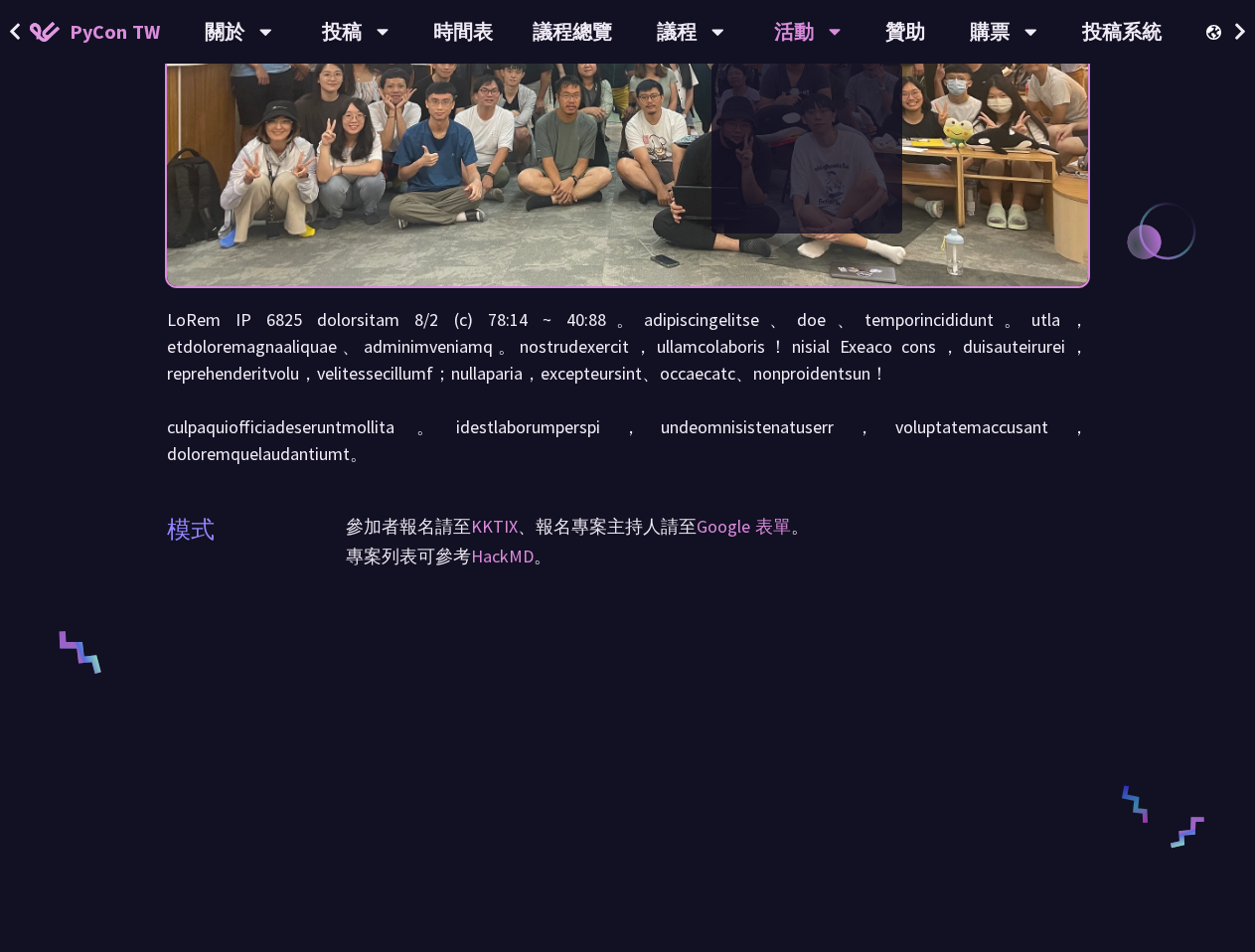 scroll, scrollTop: 596, scrollLeft: 0, axis: vertical 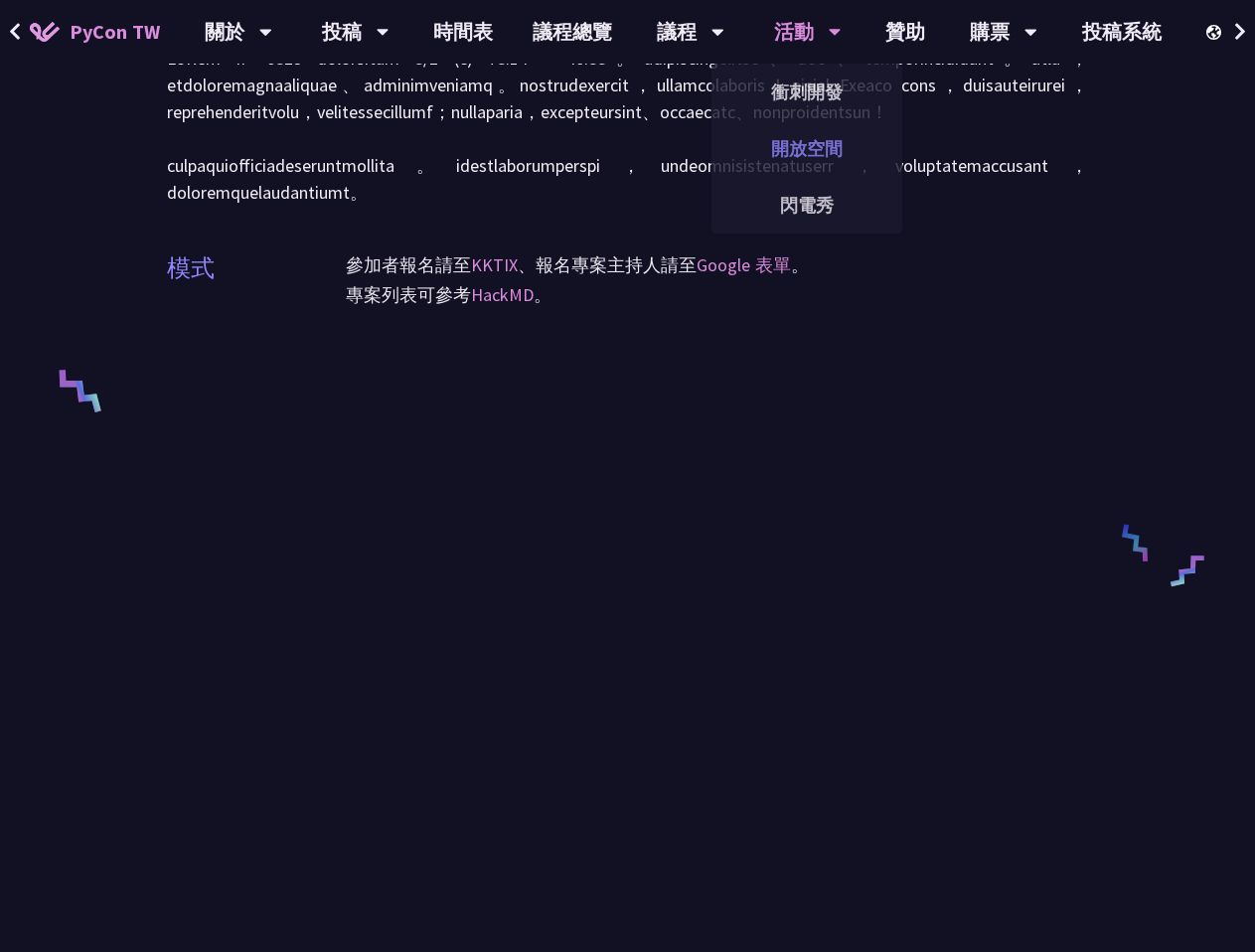 click on "開放空間" at bounding box center [807, 148] 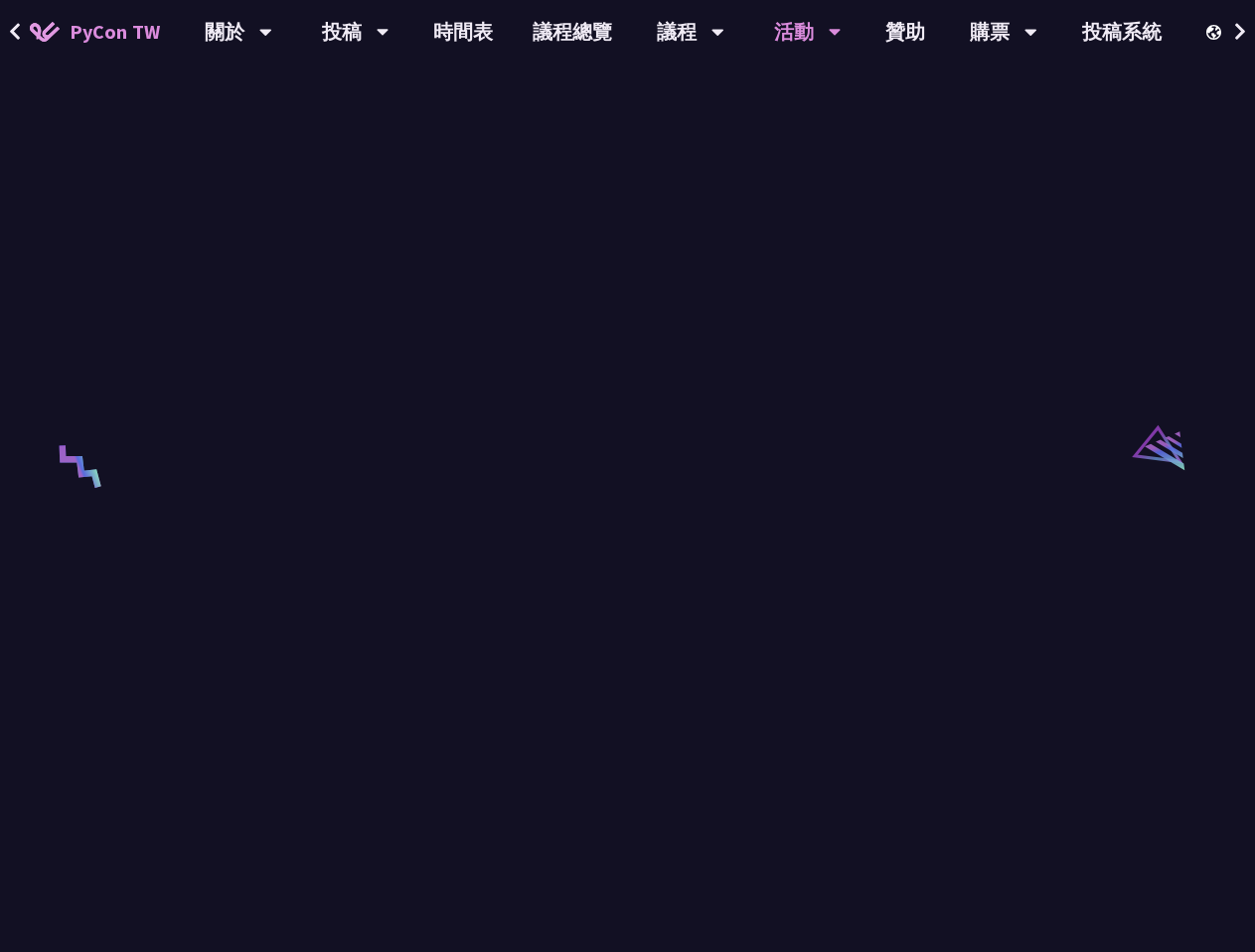 scroll, scrollTop: 3081, scrollLeft: 0, axis: vertical 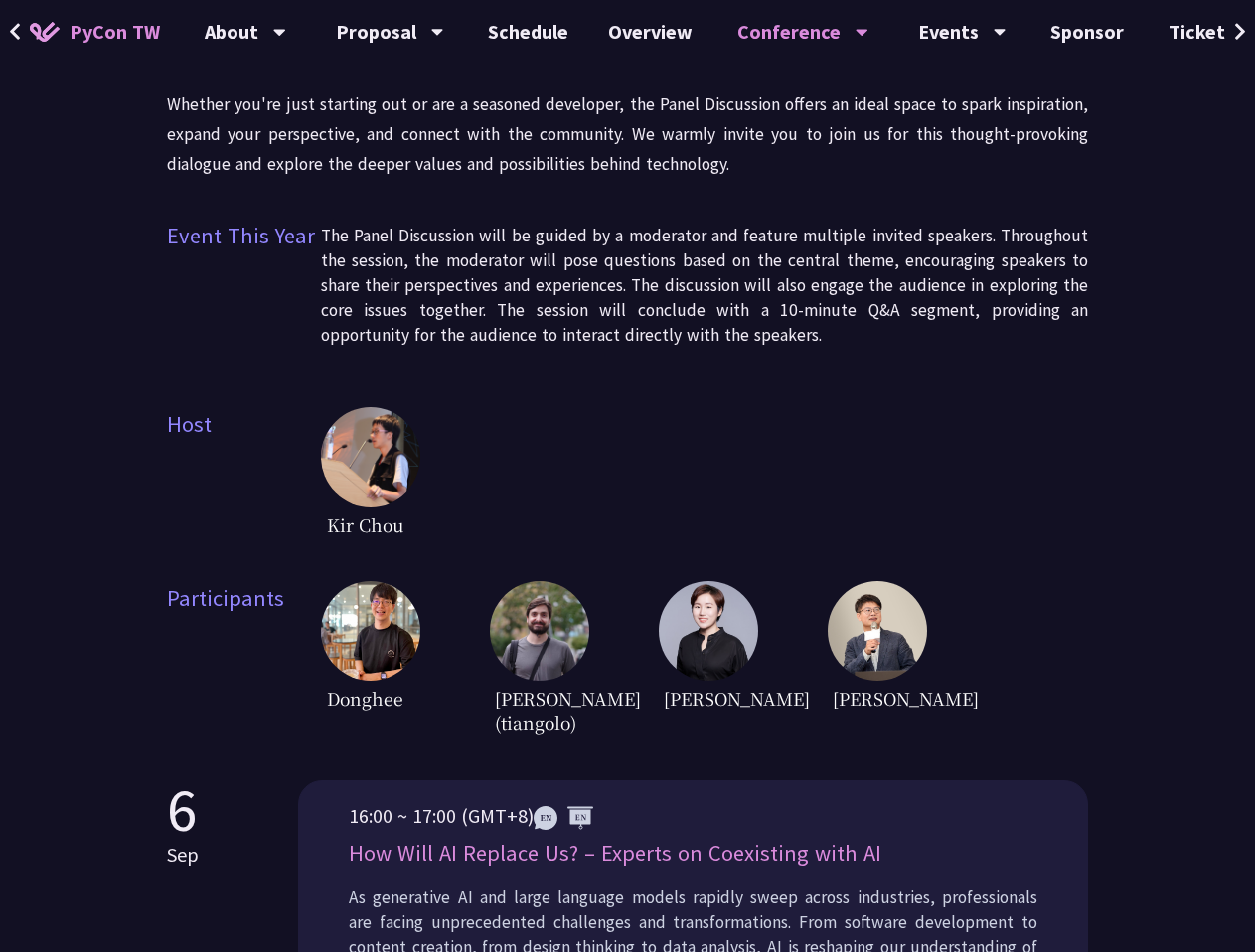 click at bounding box center (371, 457) 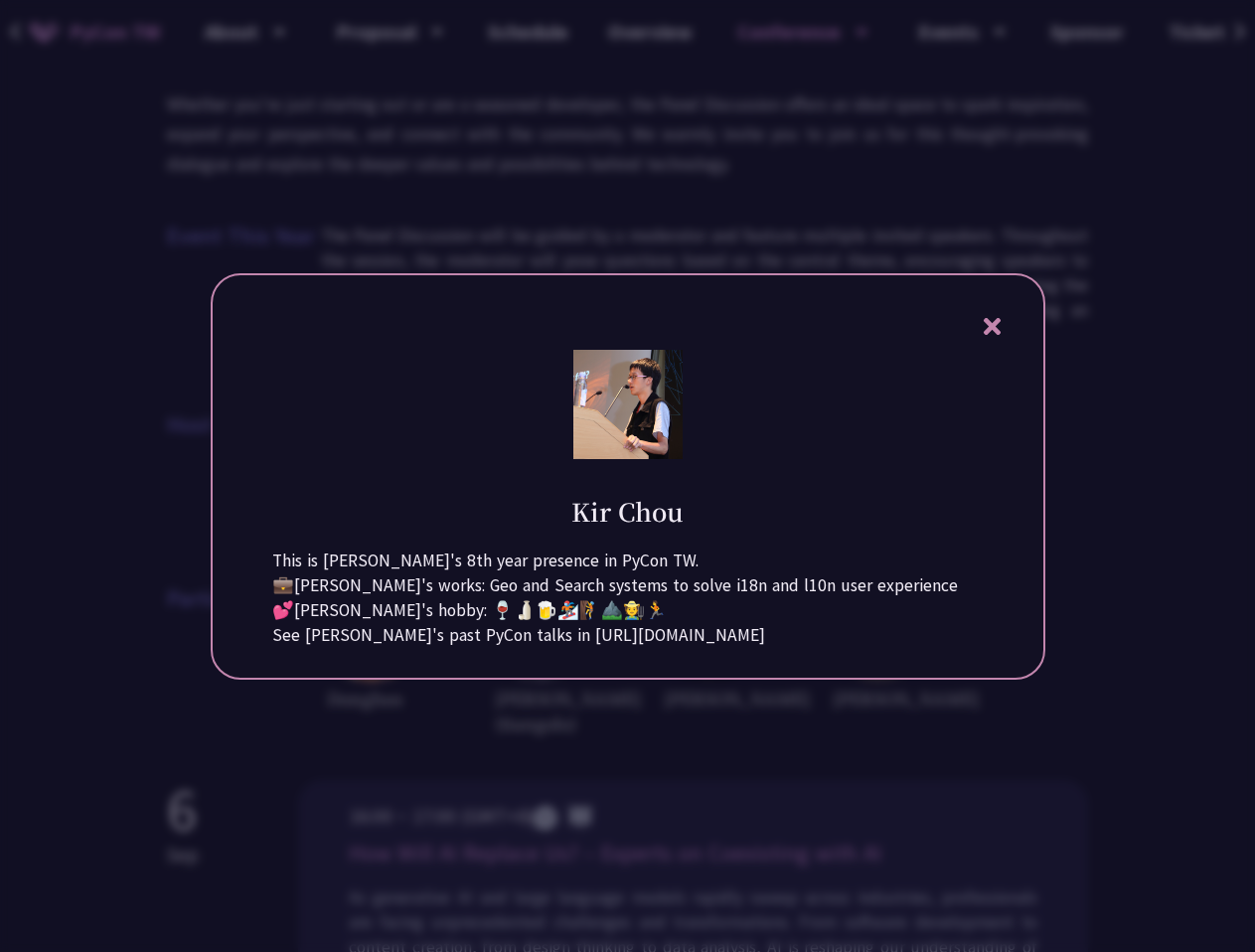 click at bounding box center [627, 476] 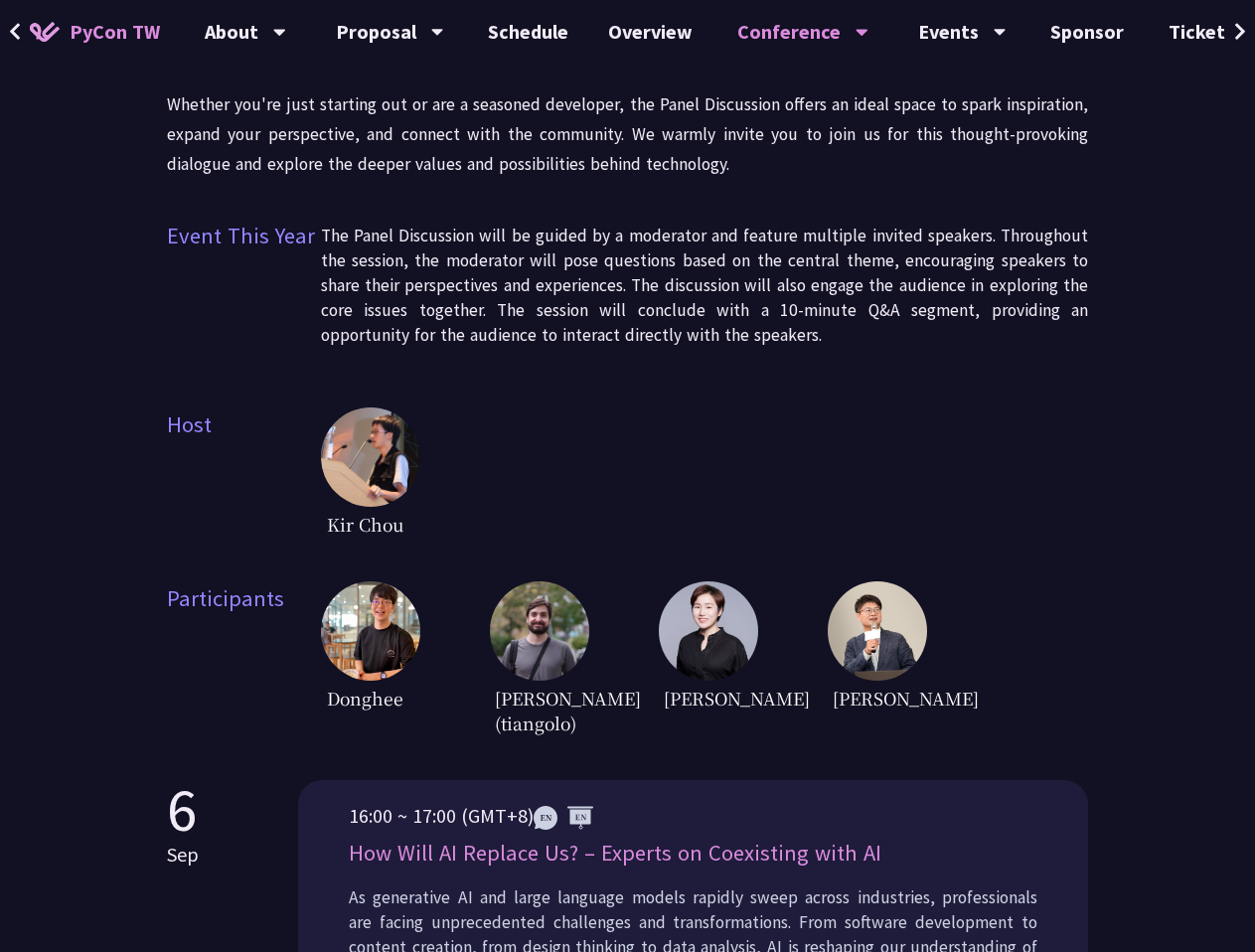 click at bounding box center [371, 631] 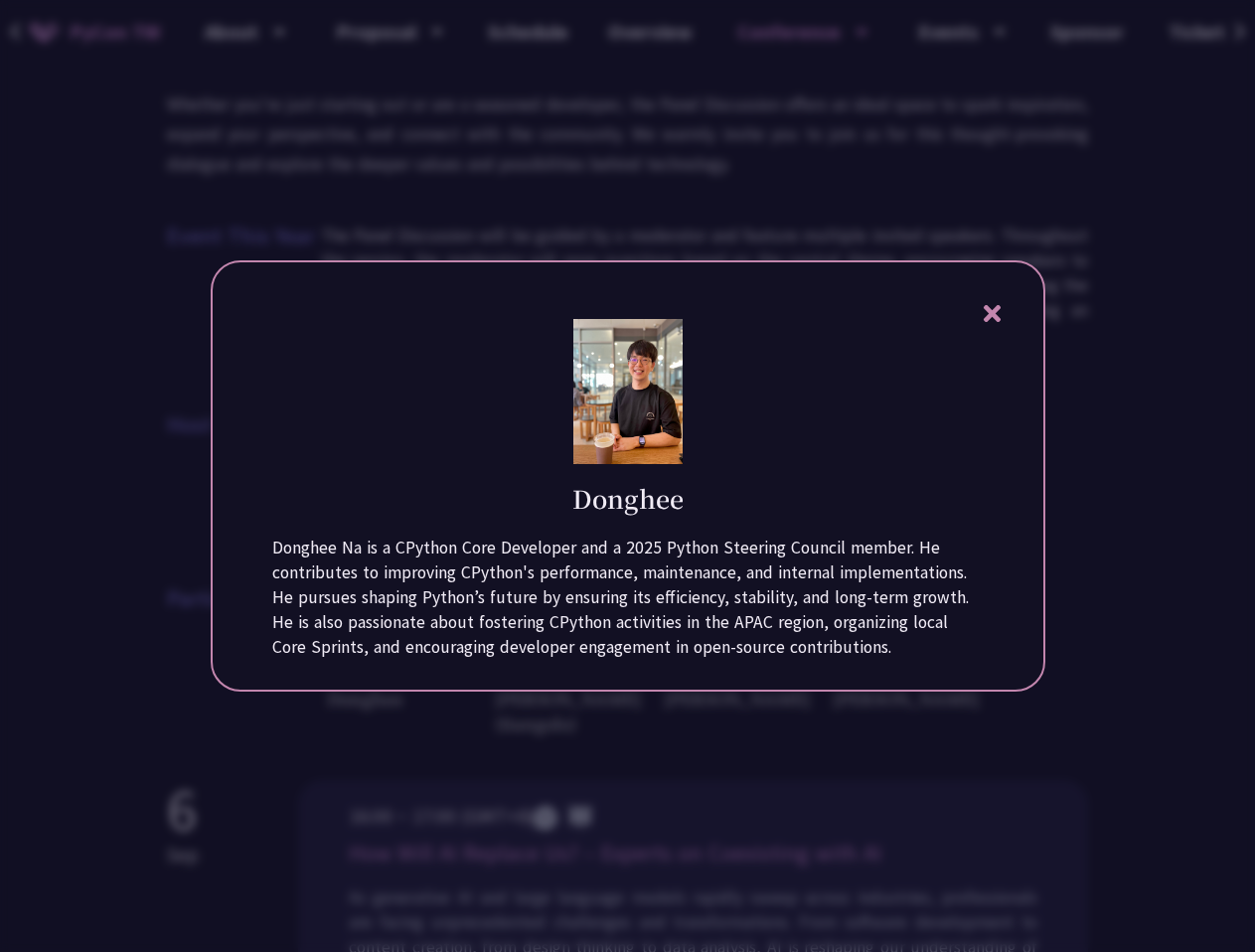 click at bounding box center (627, 476) 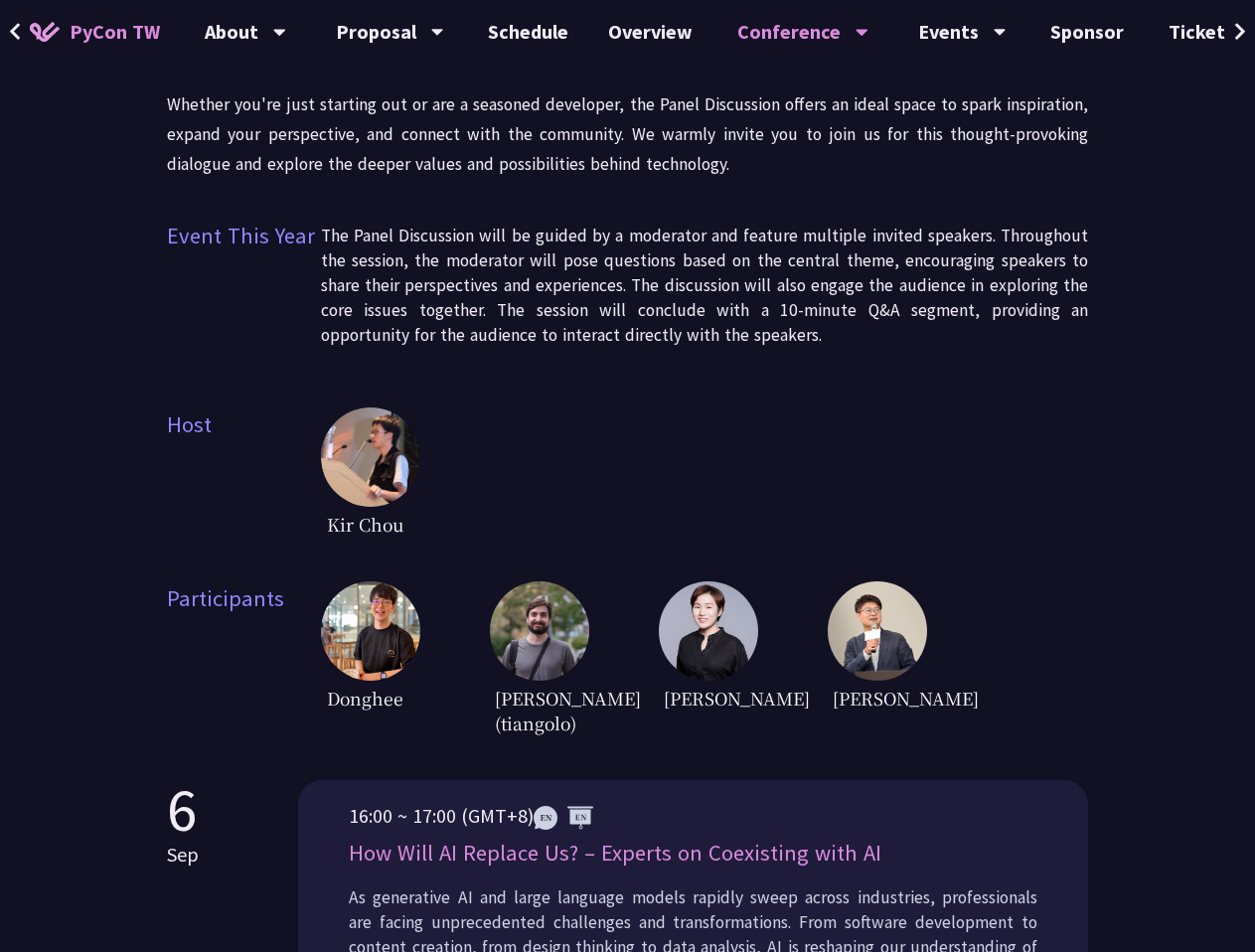 click at bounding box center [371, 457] 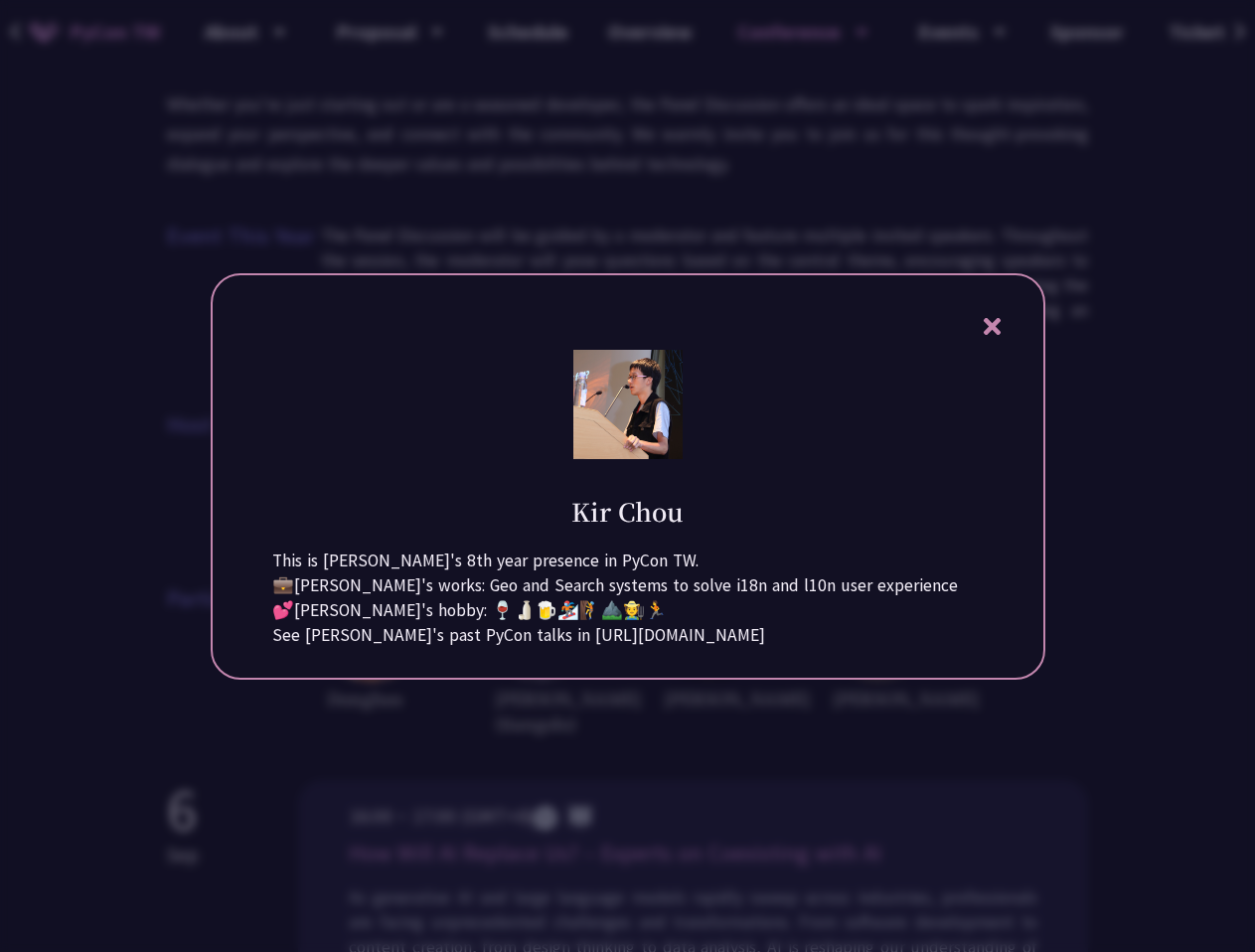 click at bounding box center [627, 476] 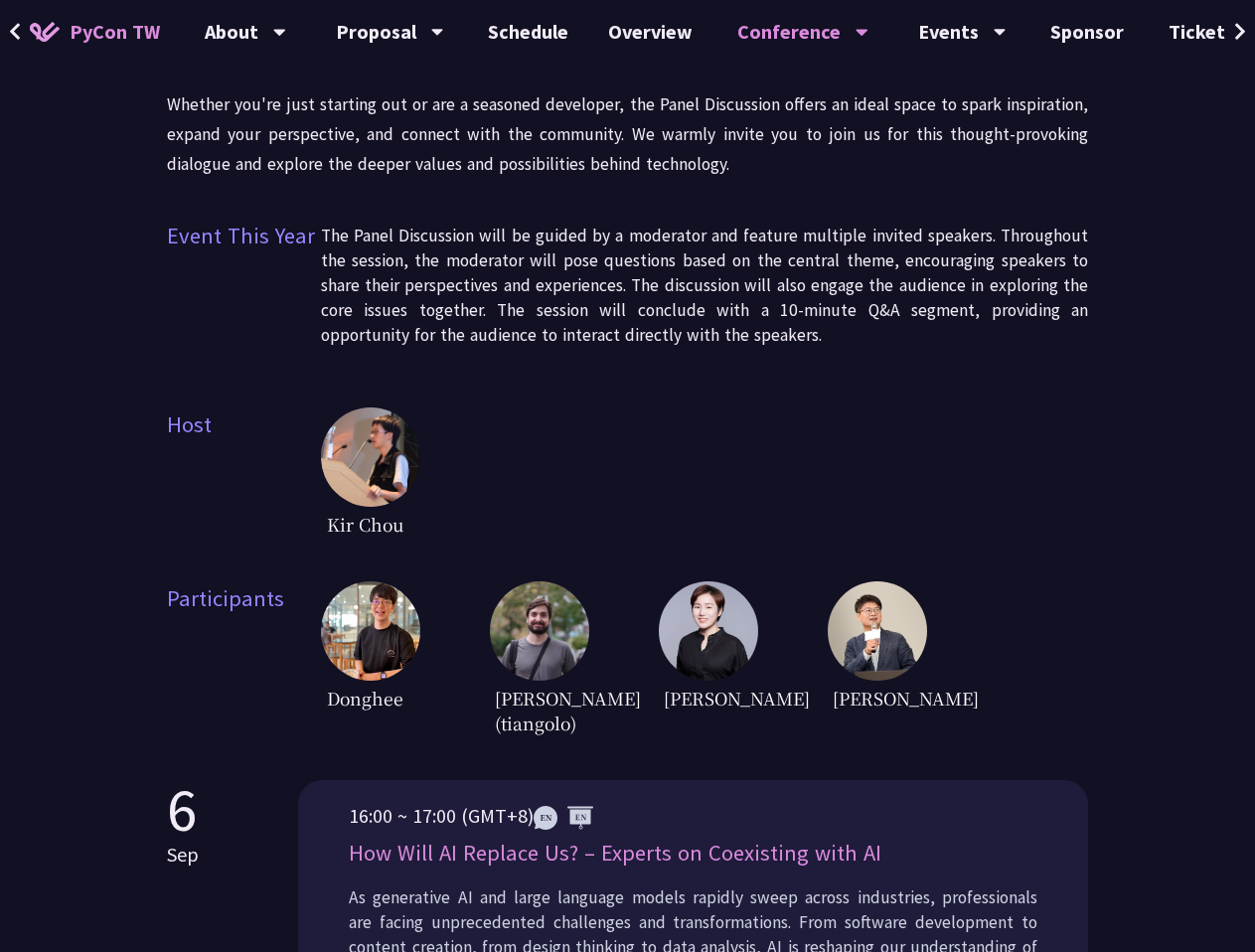 click at bounding box center [540, 631] 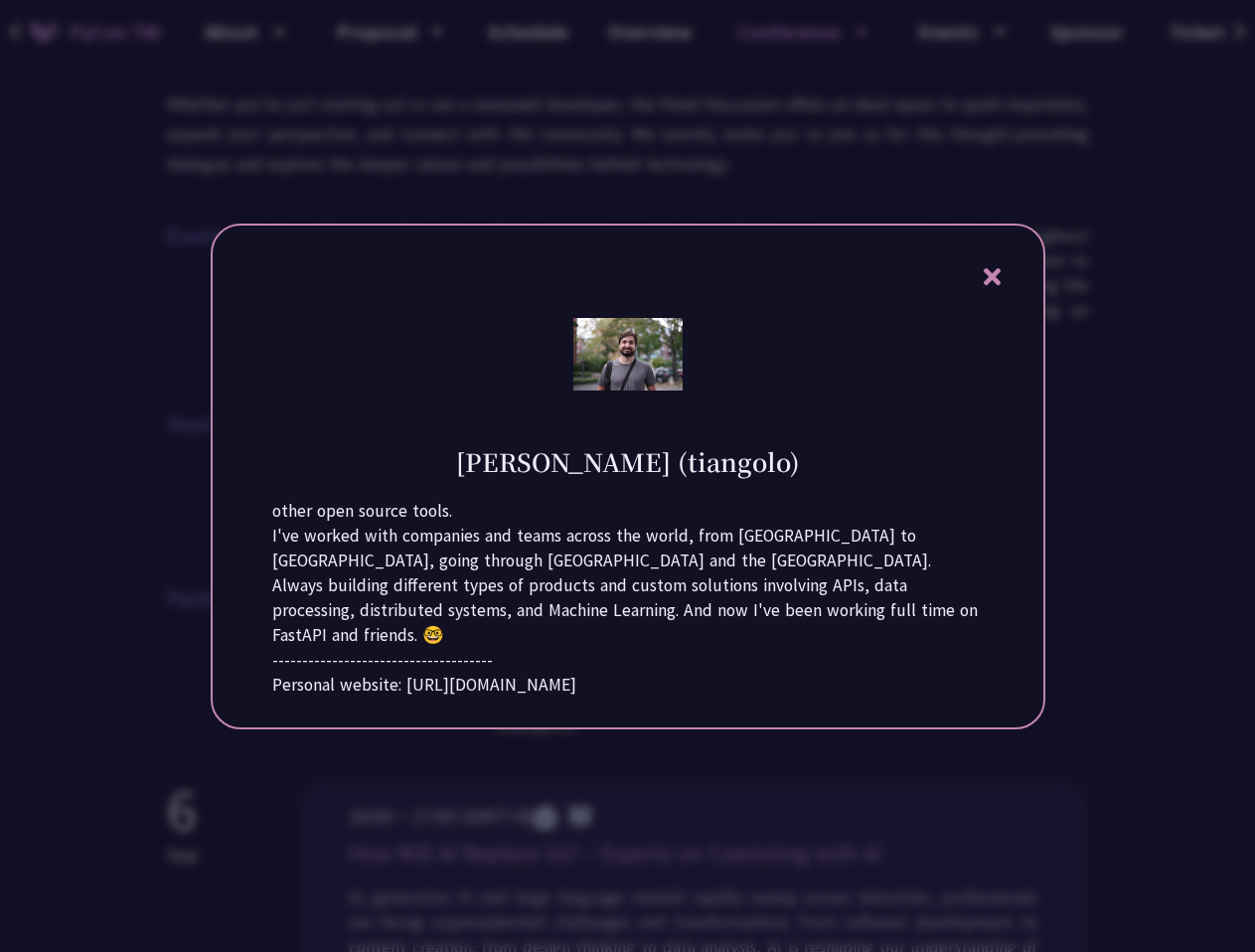 scroll, scrollTop: 99, scrollLeft: 0, axis: vertical 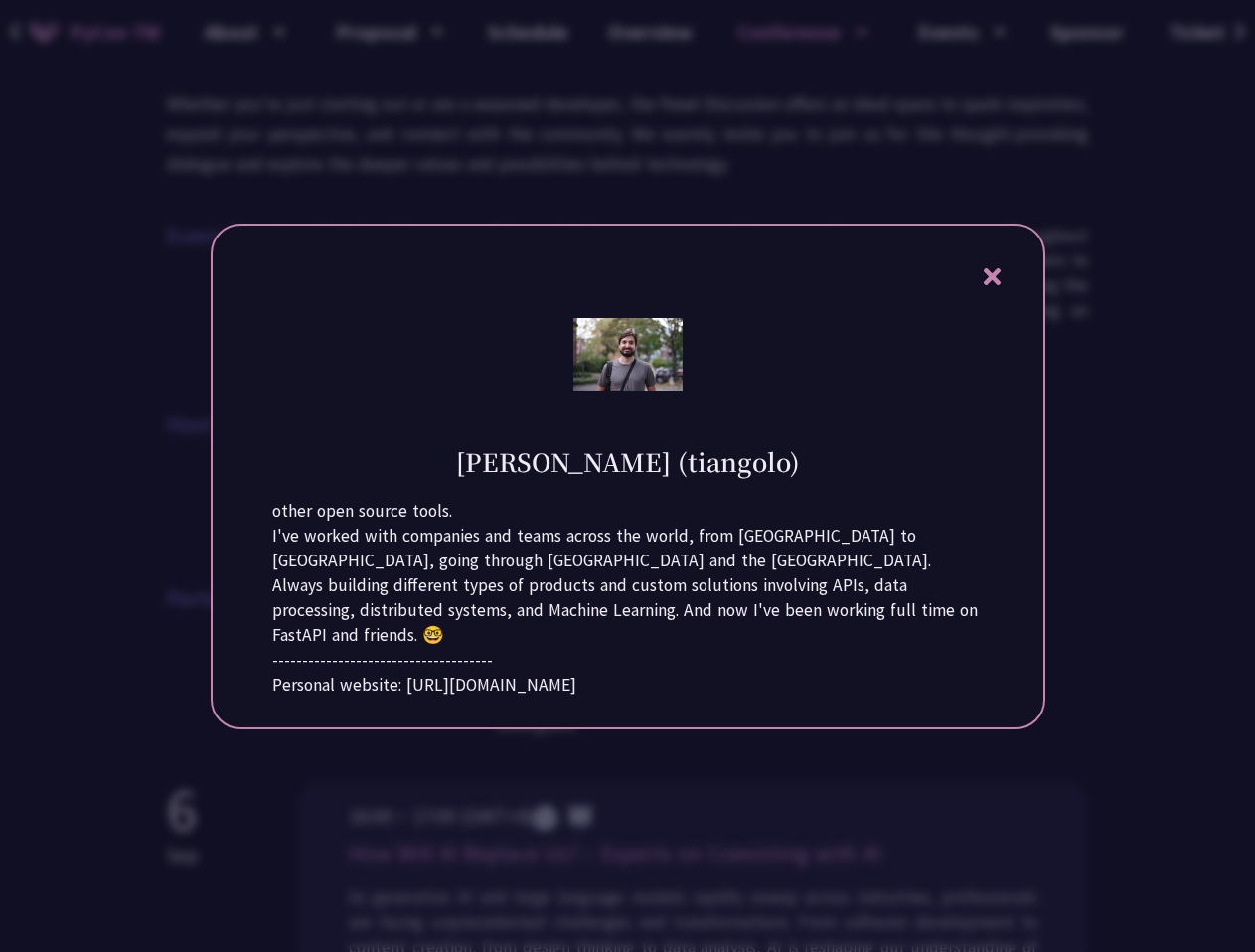 click at bounding box center [627, 476] 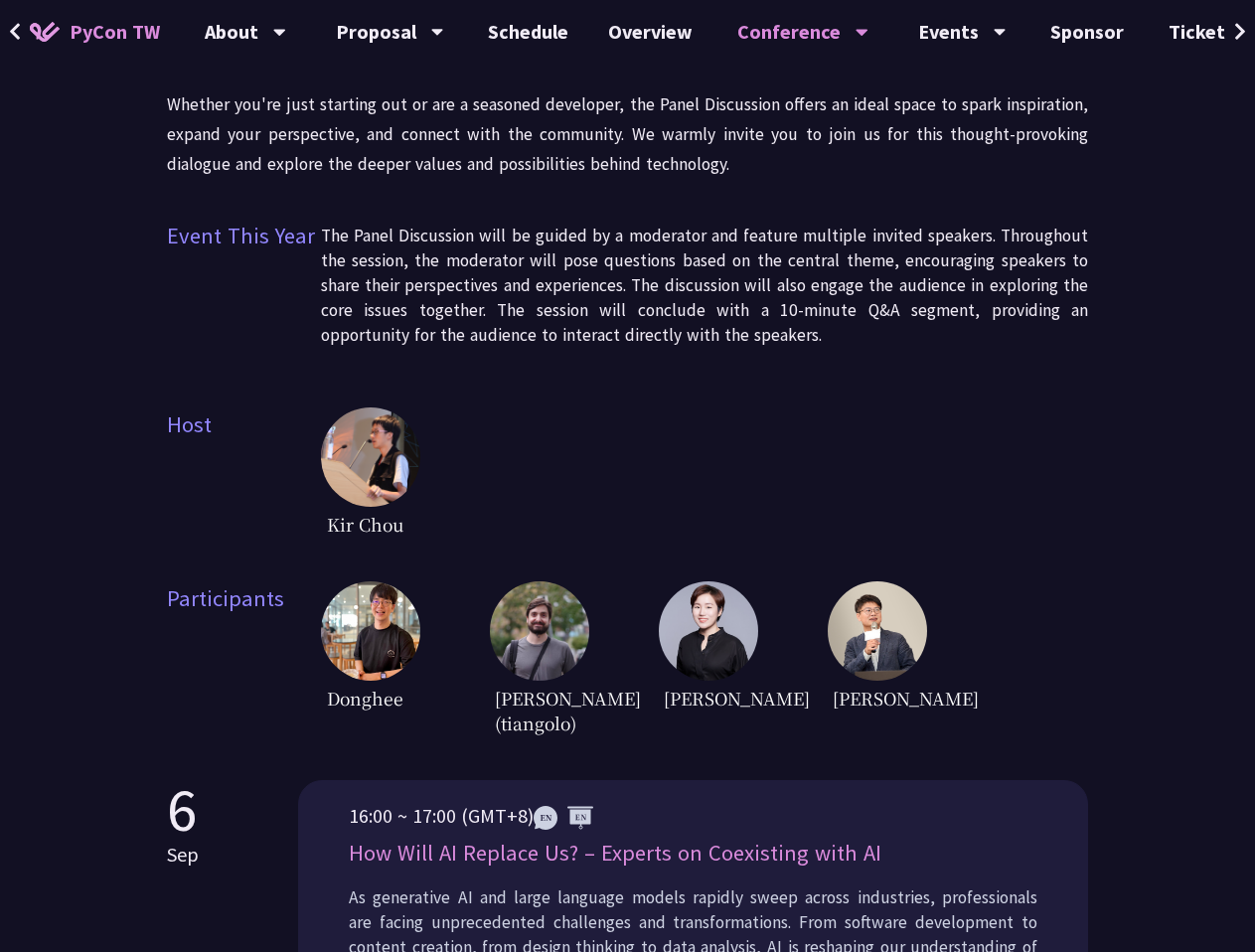 click at bounding box center (708, 631) 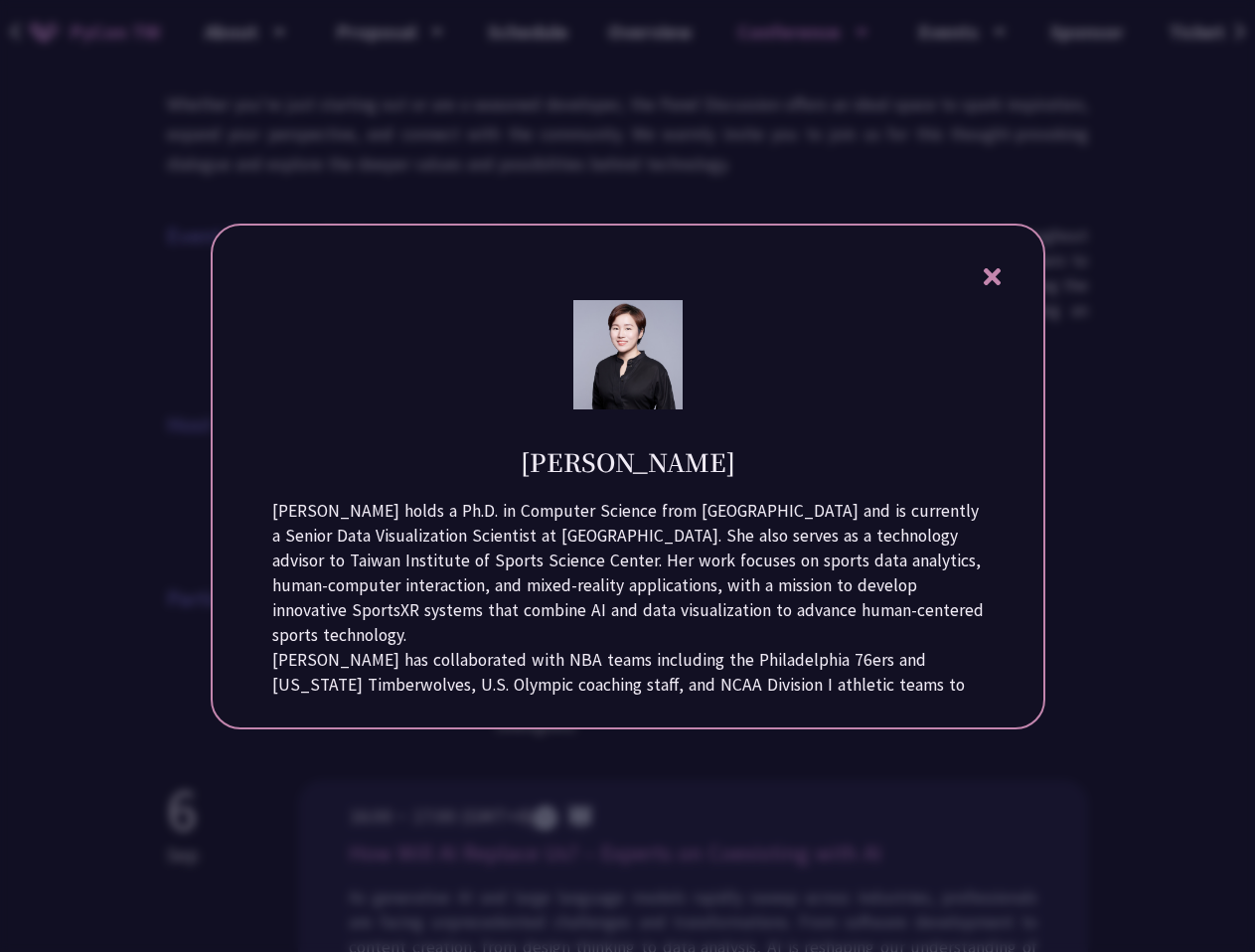 click at bounding box center [627, 476] 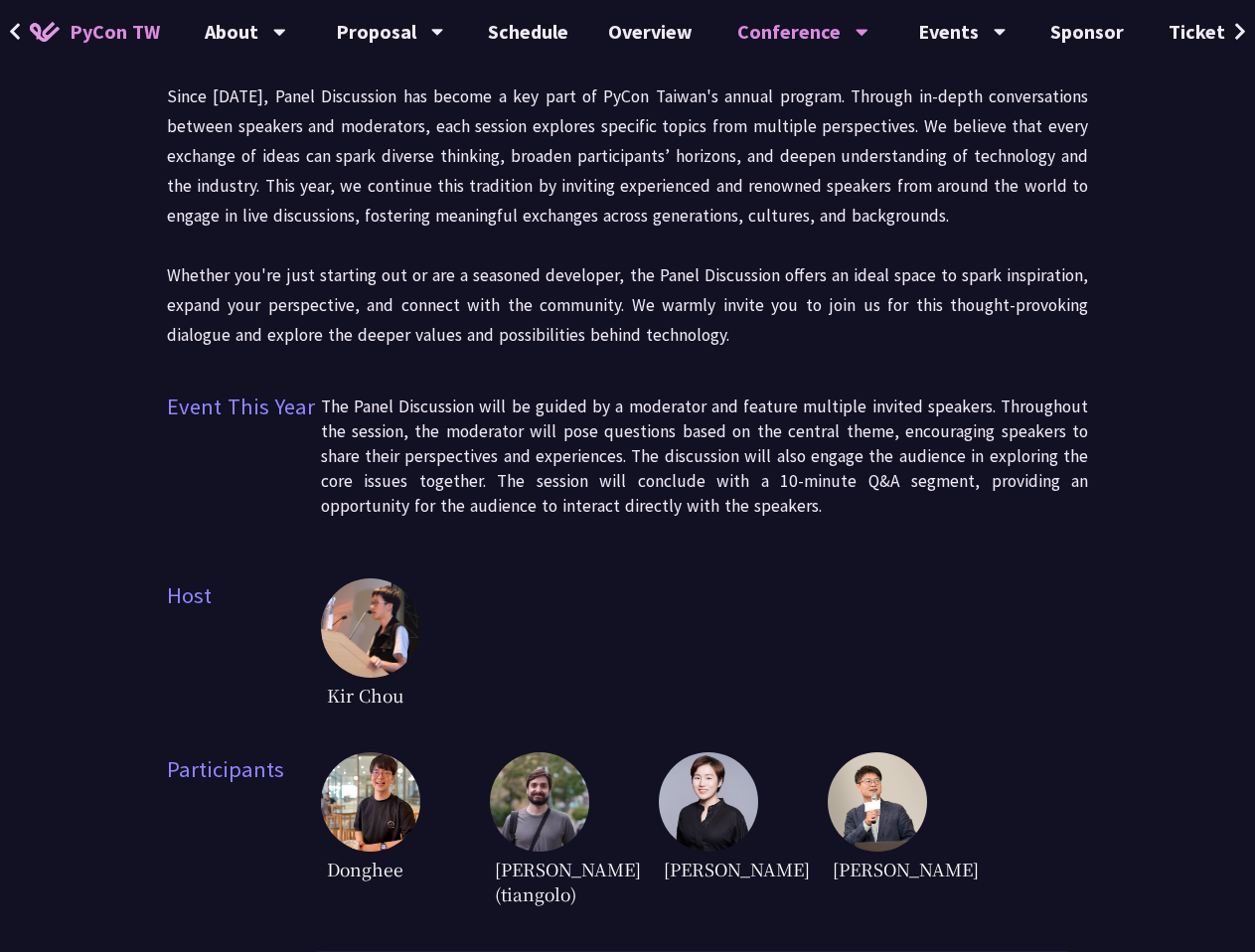 scroll, scrollTop: 99, scrollLeft: 0, axis: vertical 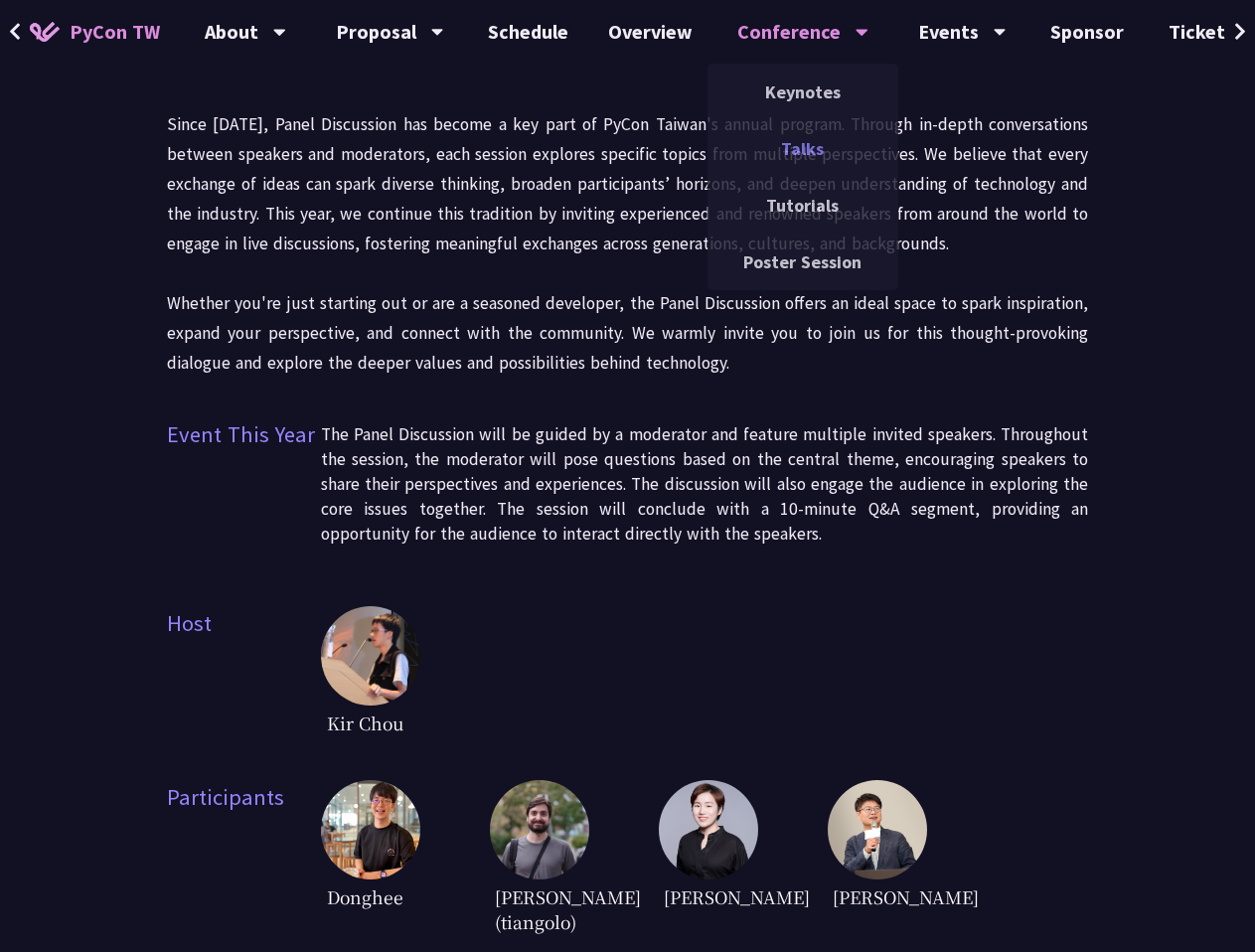 click on "Talks" at bounding box center [803, 148] 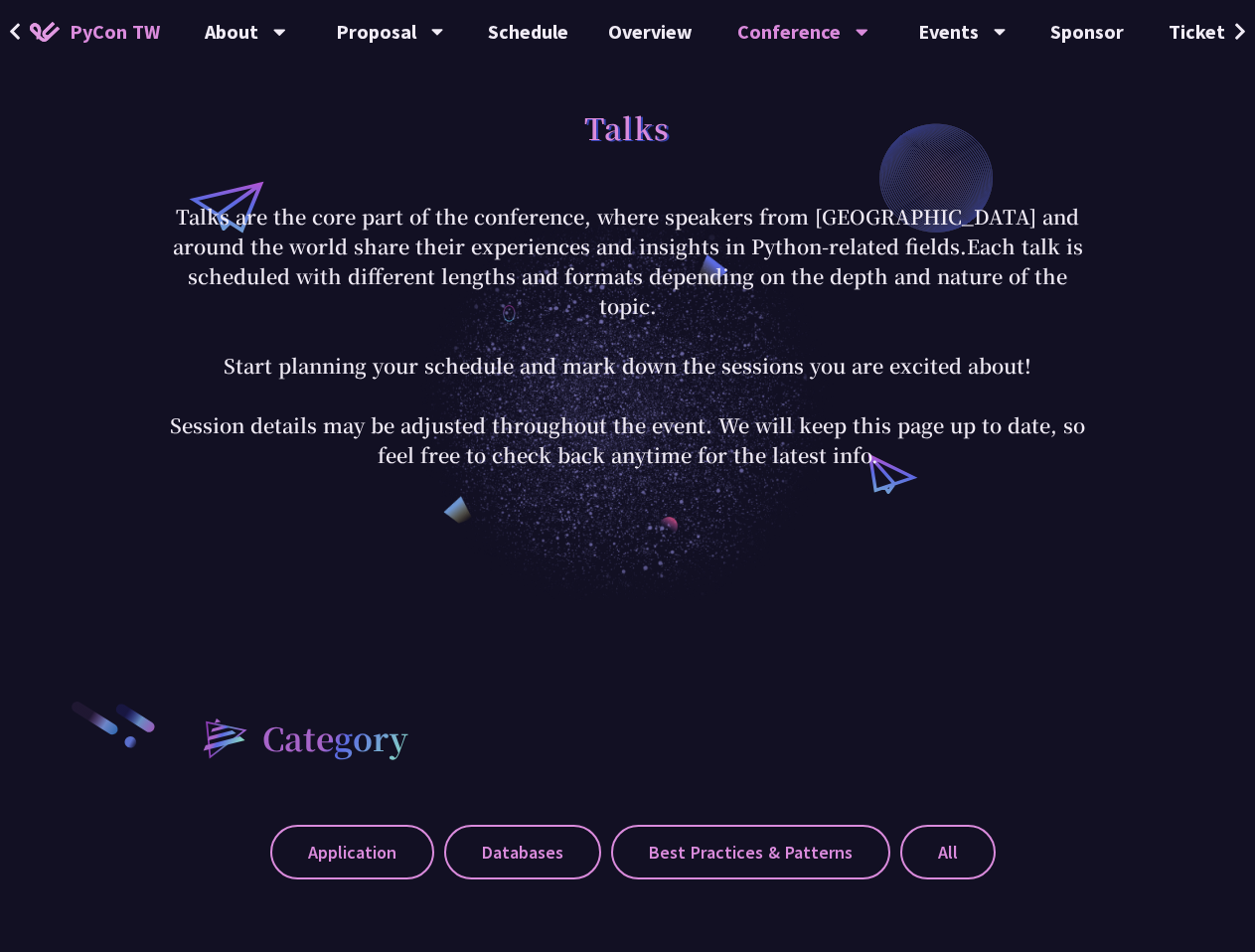 scroll, scrollTop: 397, scrollLeft: 0, axis: vertical 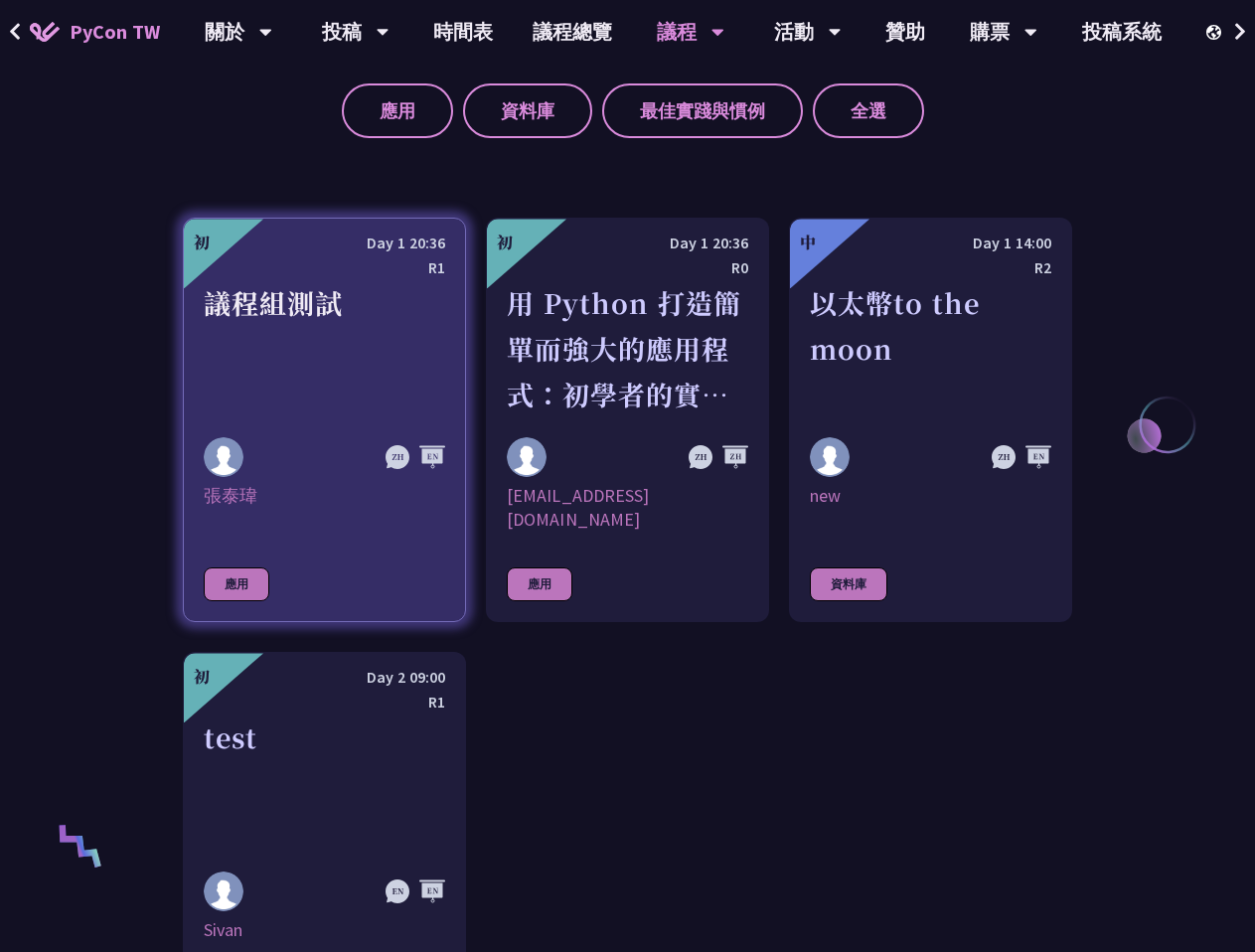 click on "議程組測試" at bounding box center [324, 349] 